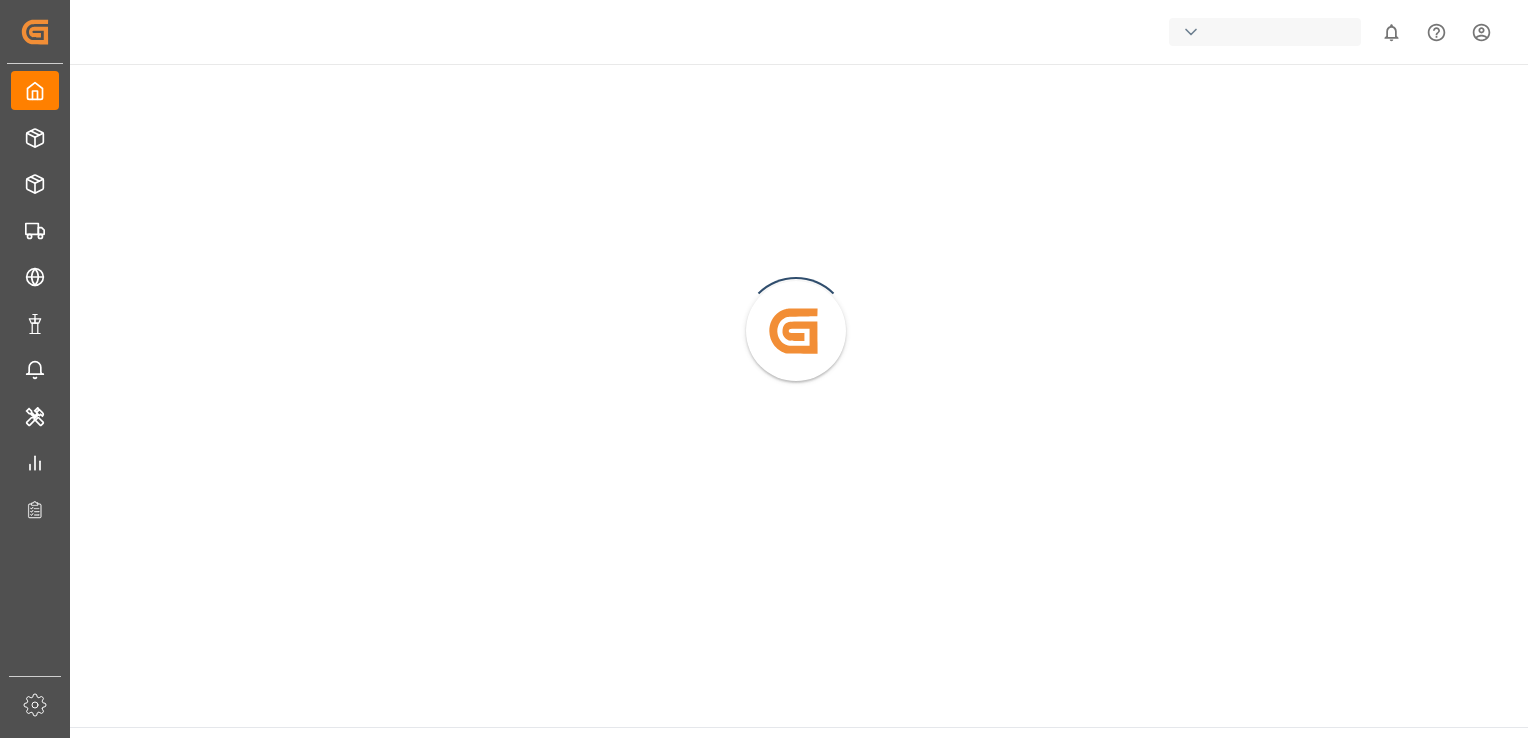 scroll, scrollTop: 0, scrollLeft: 0, axis: both 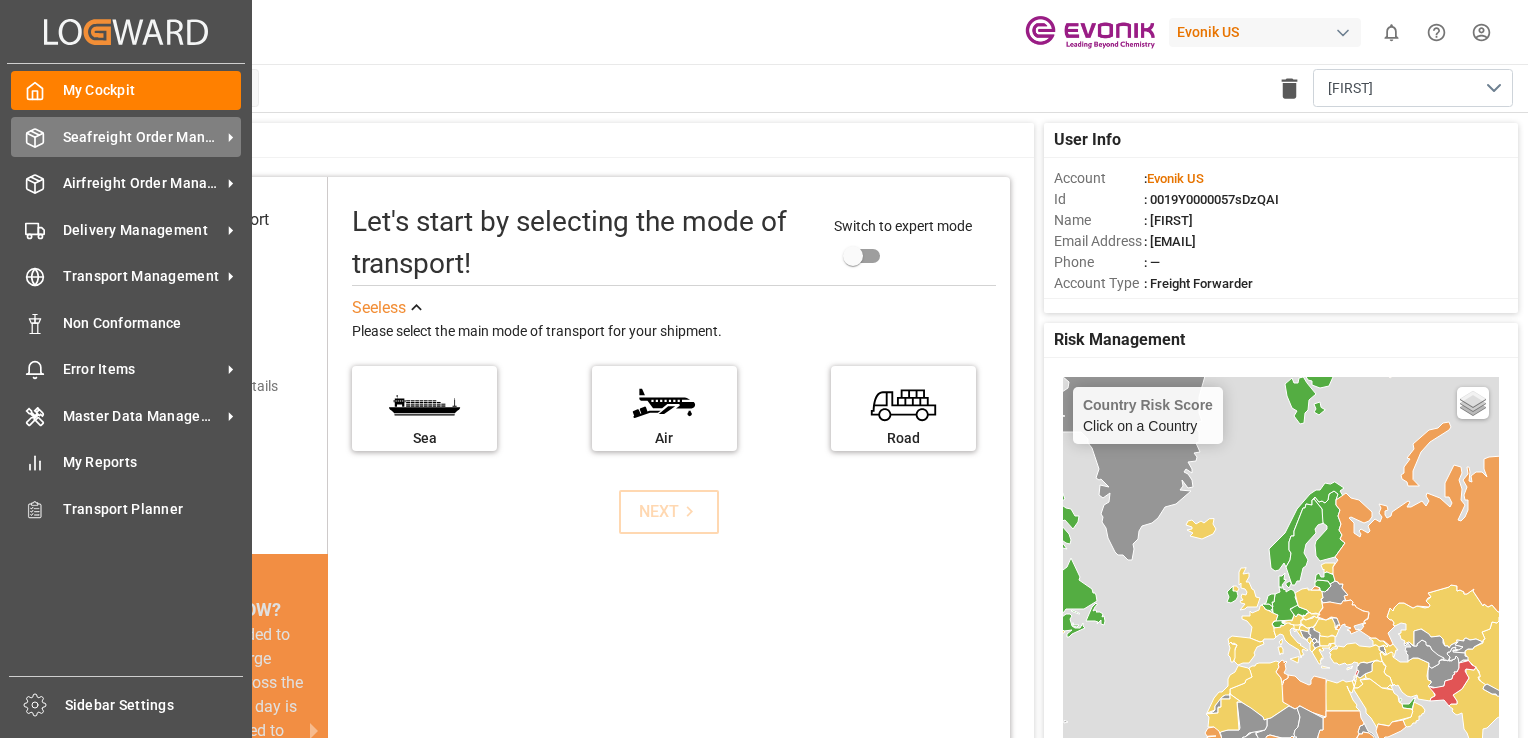 click on "Seafreight Order Management Seafreight Order Management" at bounding box center (126, 136) 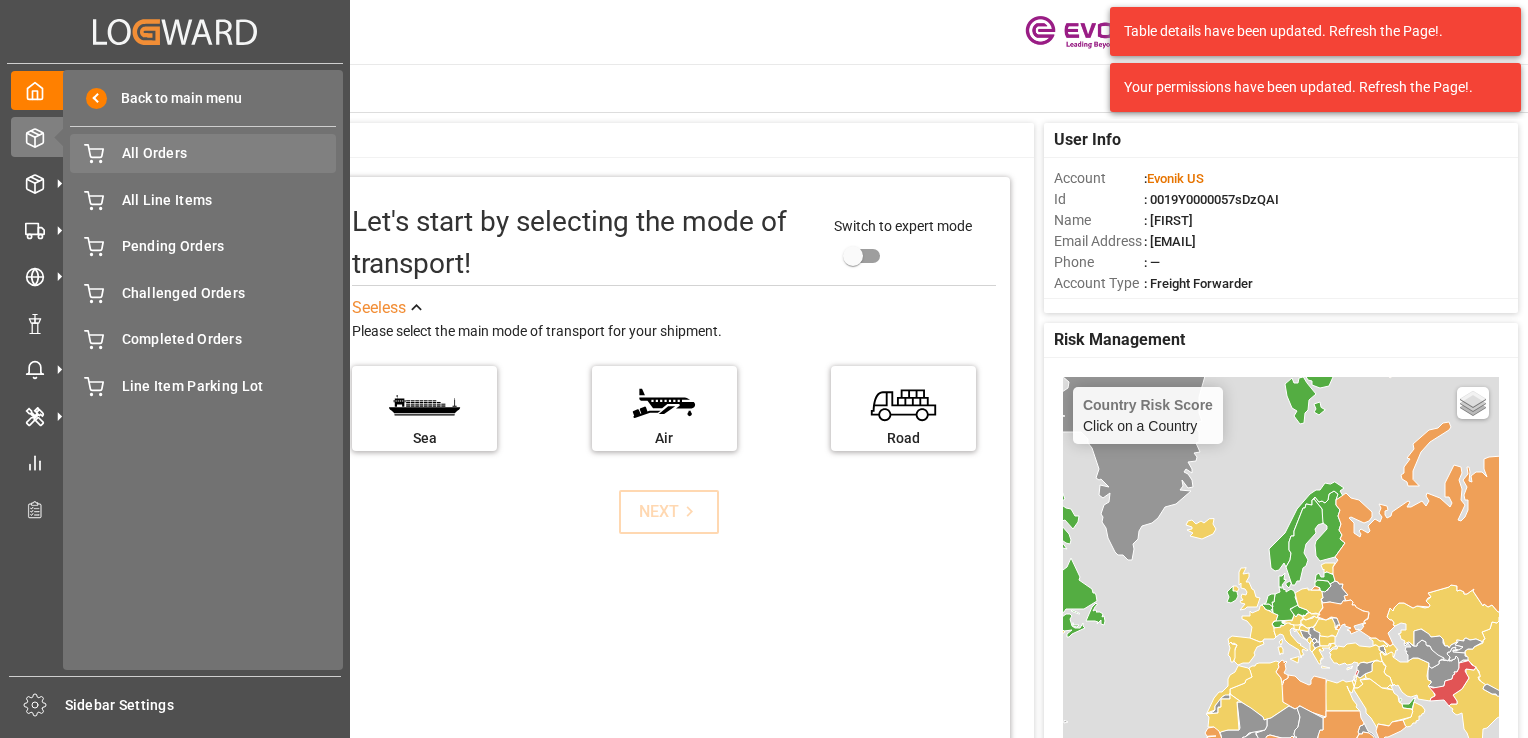 click on "All Orders" at bounding box center [229, 153] 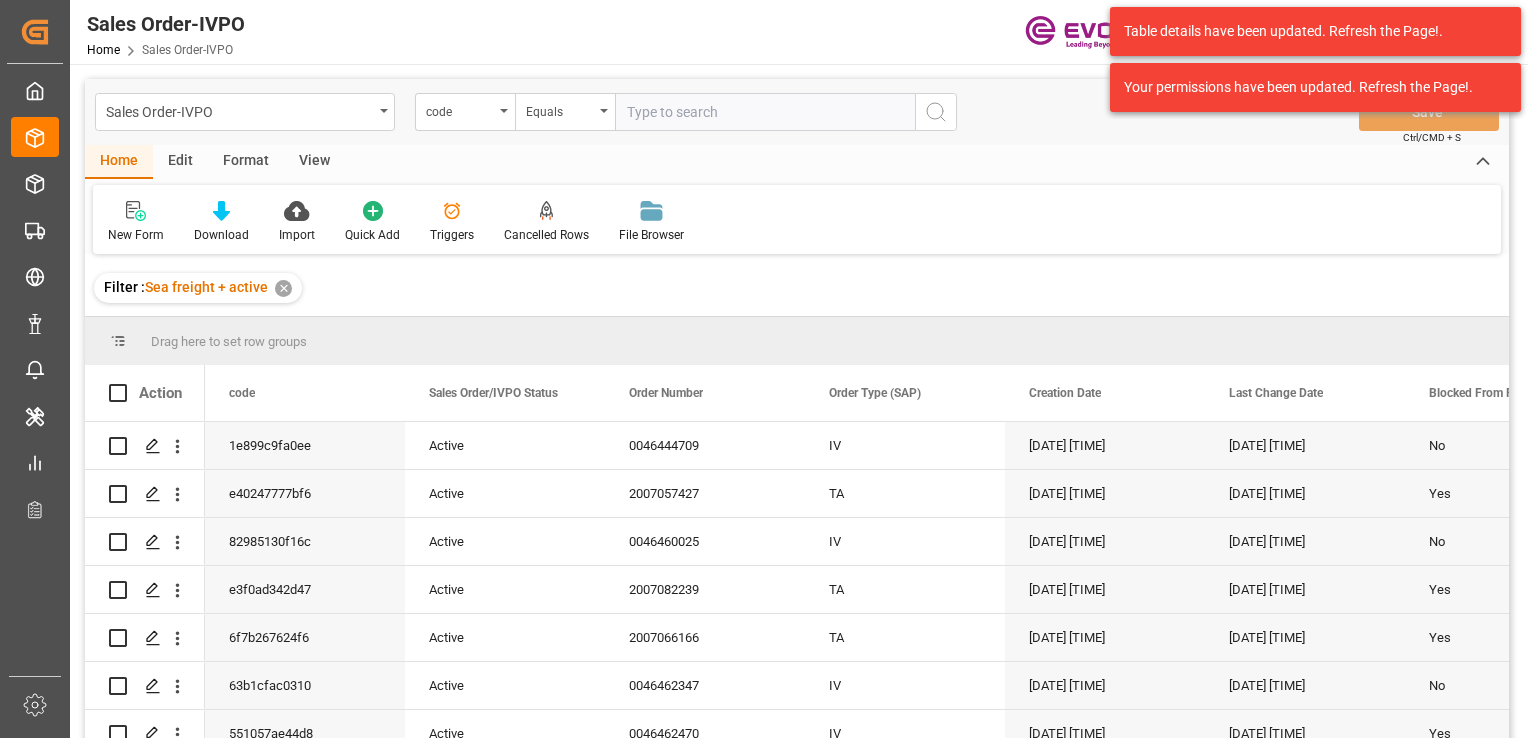 click at bounding box center (765, 112) 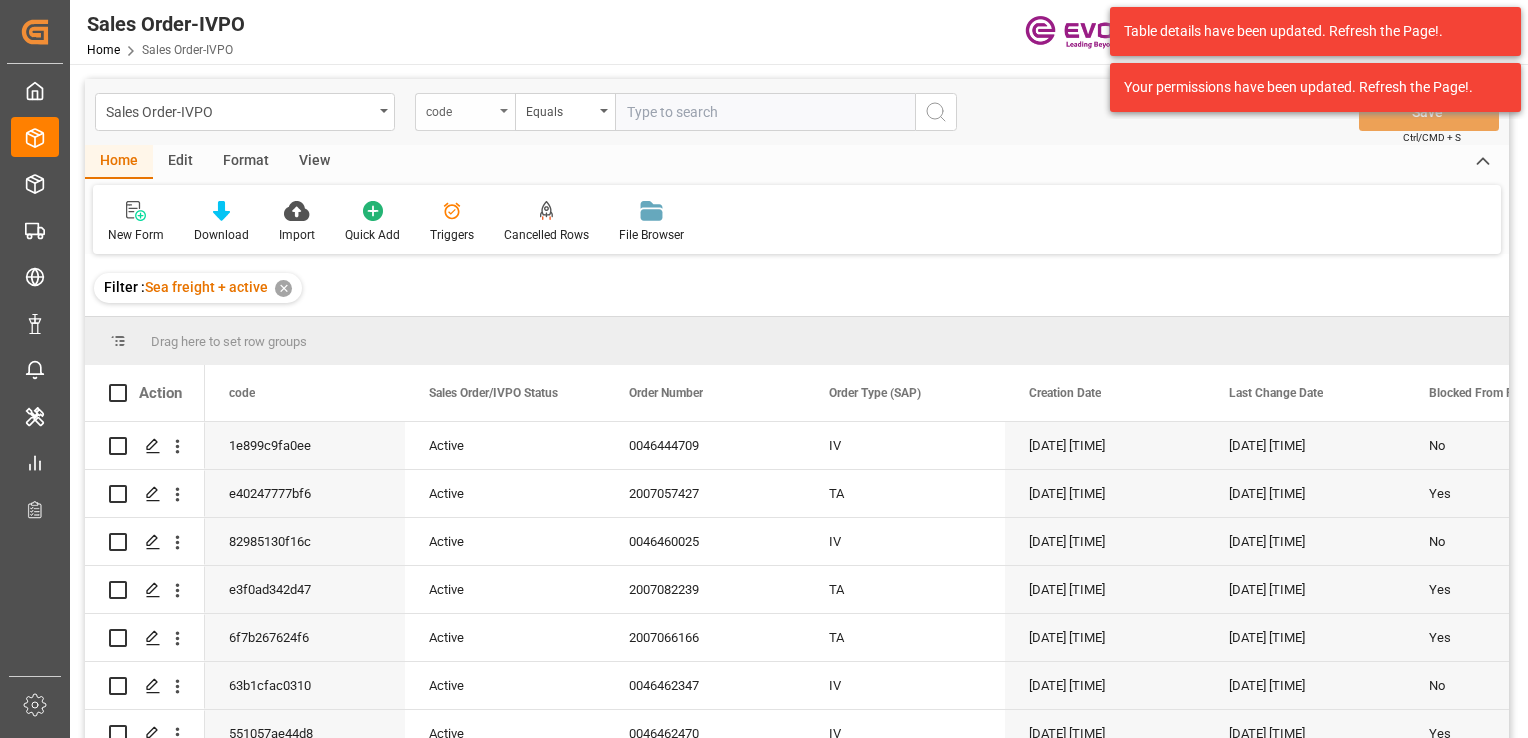 drag, startPoint x: 494, startPoint y: 92, endPoint x: 480, endPoint y: 101, distance: 16.643316 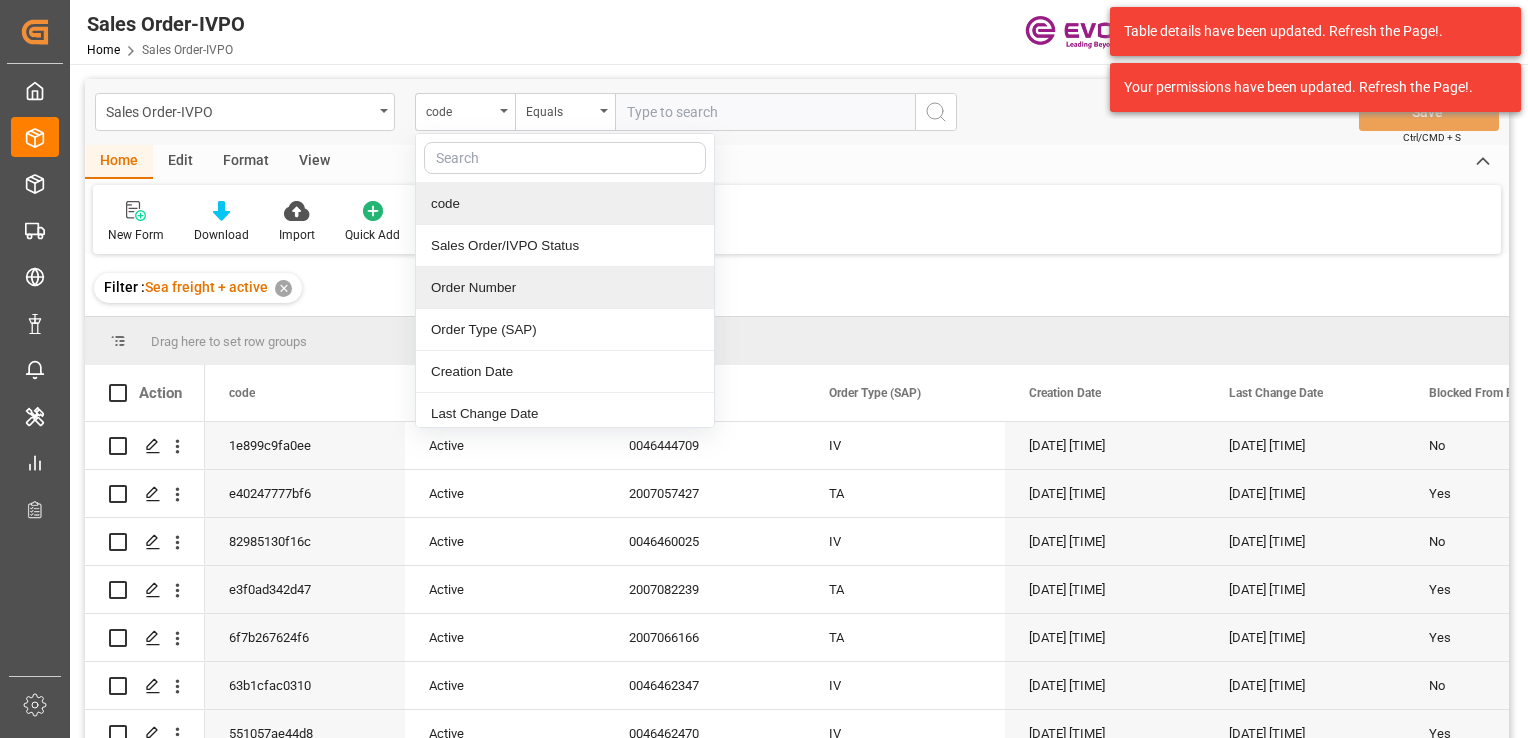 drag, startPoint x: 462, startPoint y: 285, endPoint x: 607, endPoint y: 140, distance: 205.06097 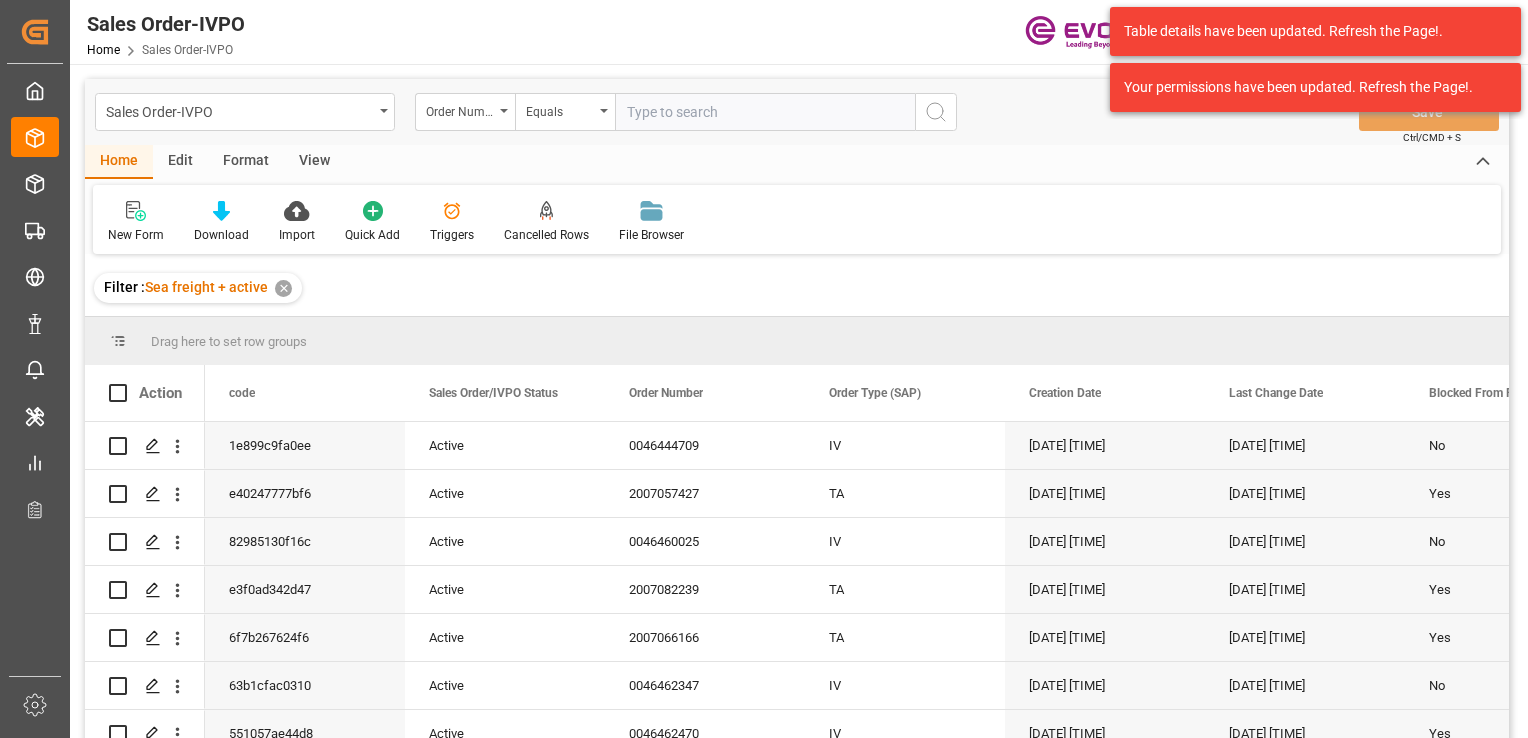 click at bounding box center [765, 112] 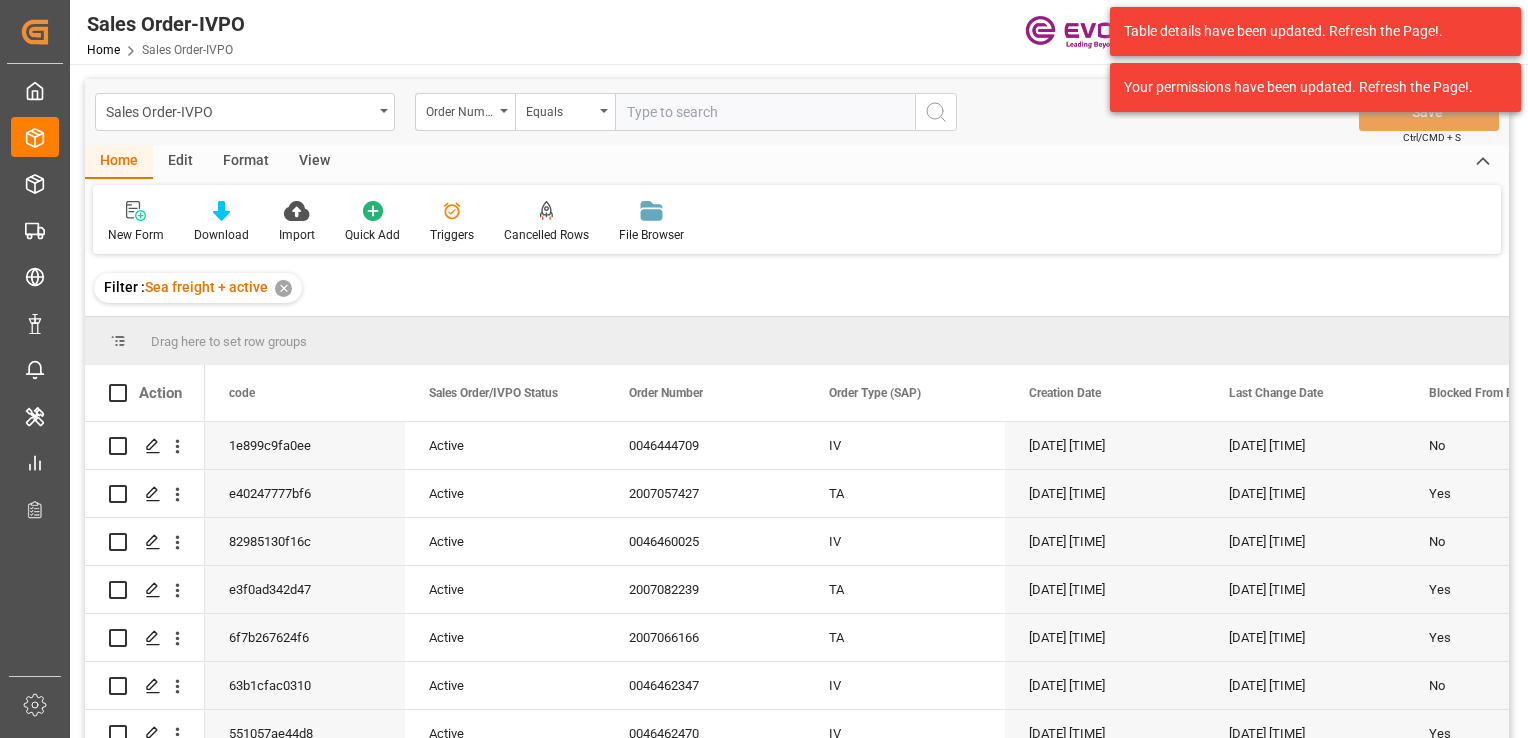 paste on "[NUMBER]" 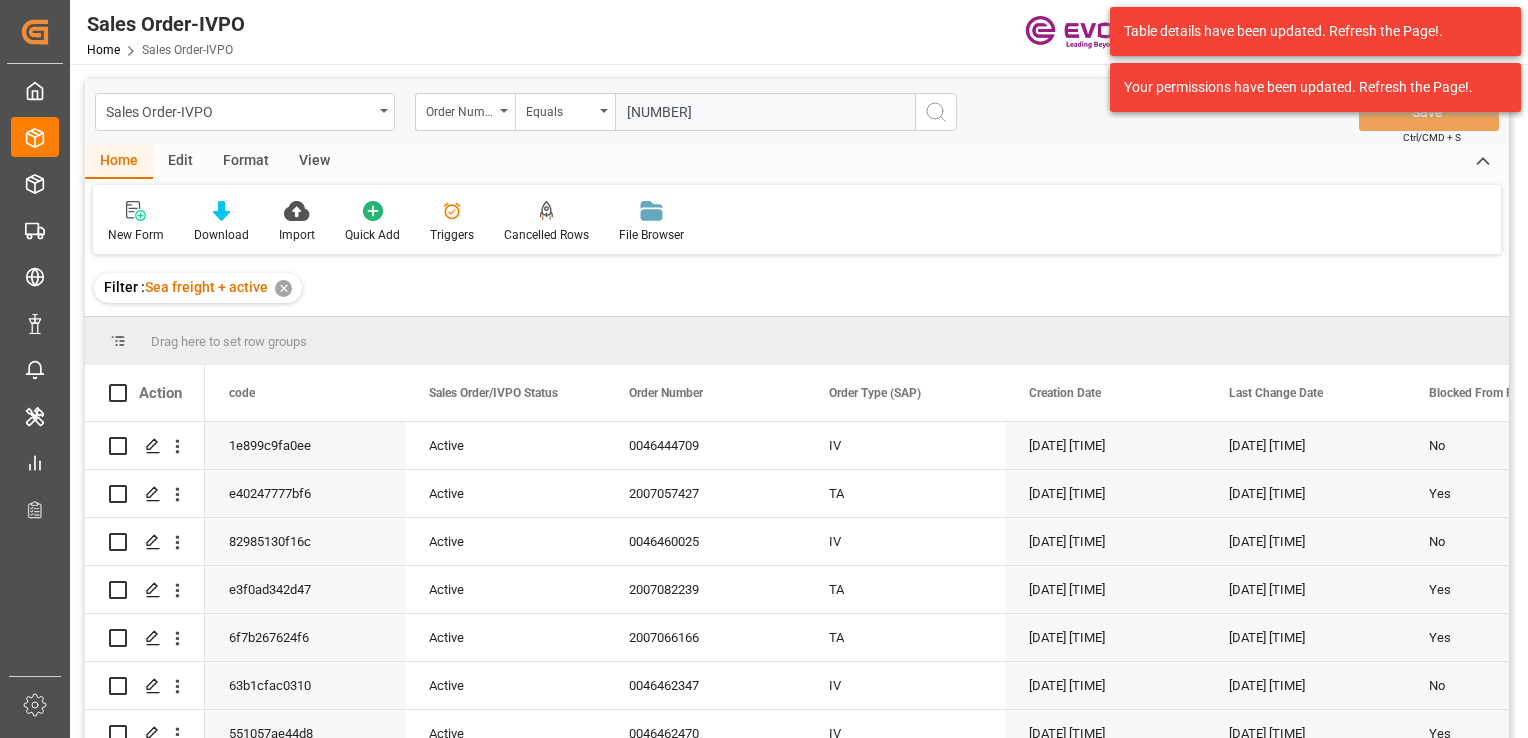 type on "[NUMBER]" 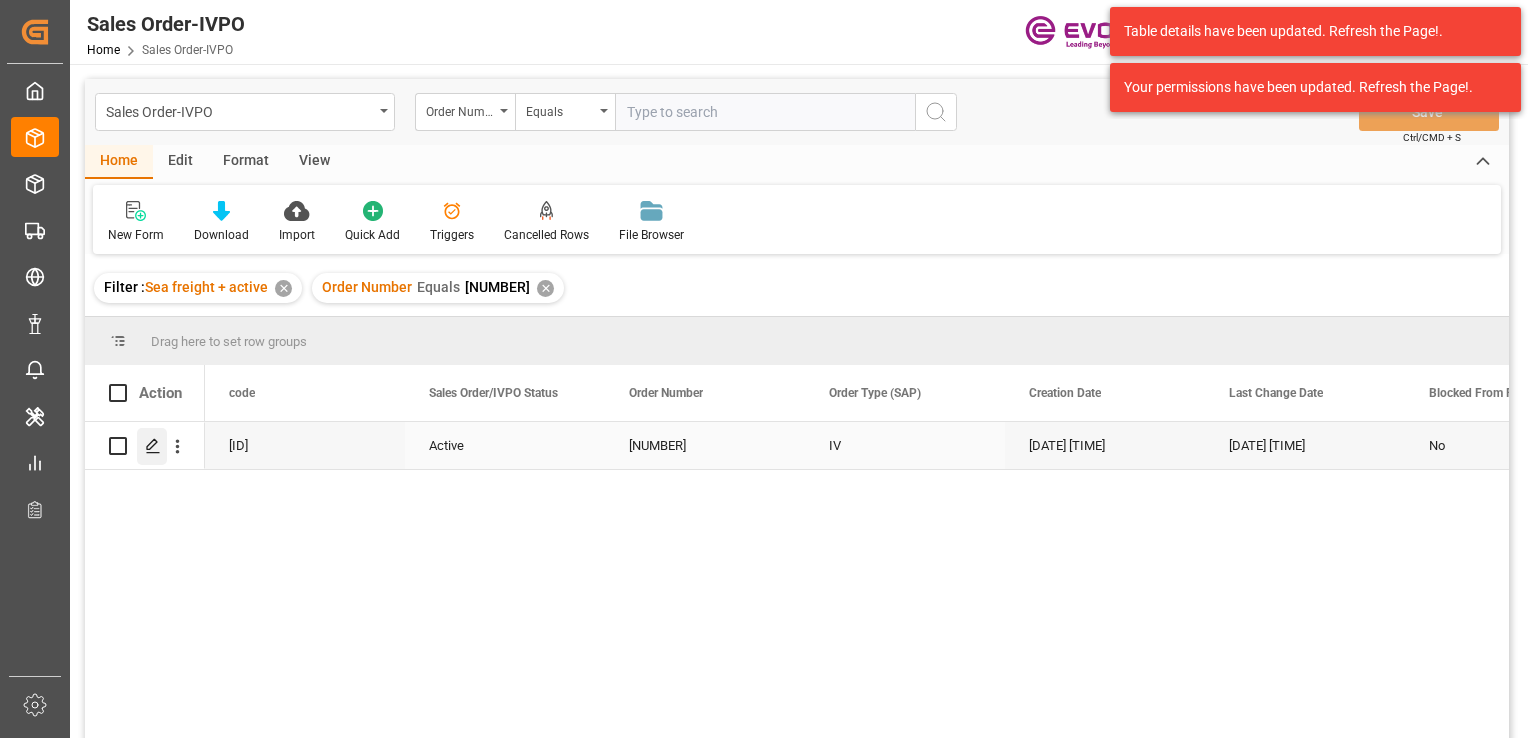 click at bounding box center (152, 445) 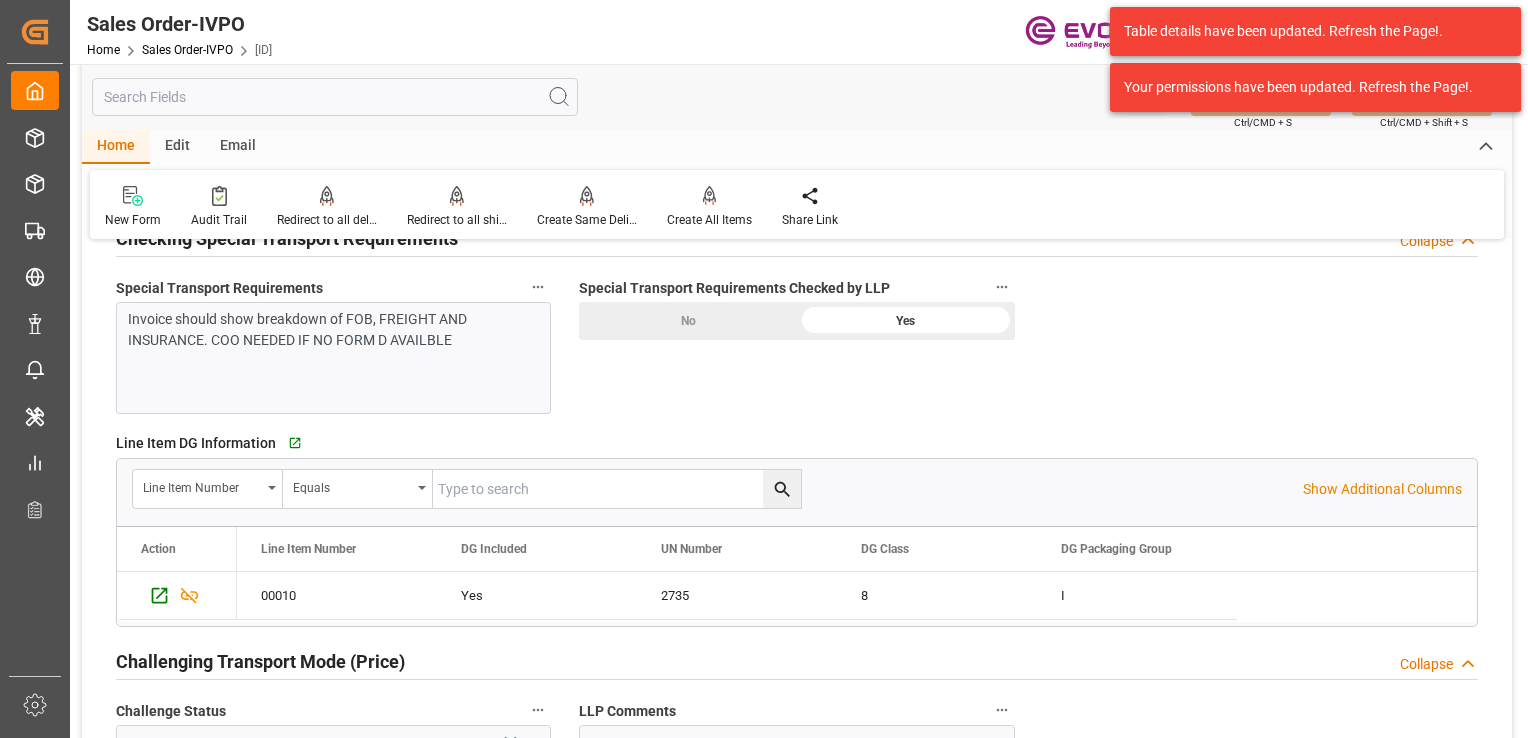 scroll, scrollTop: 2500, scrollLeft: 0, axis: vertical 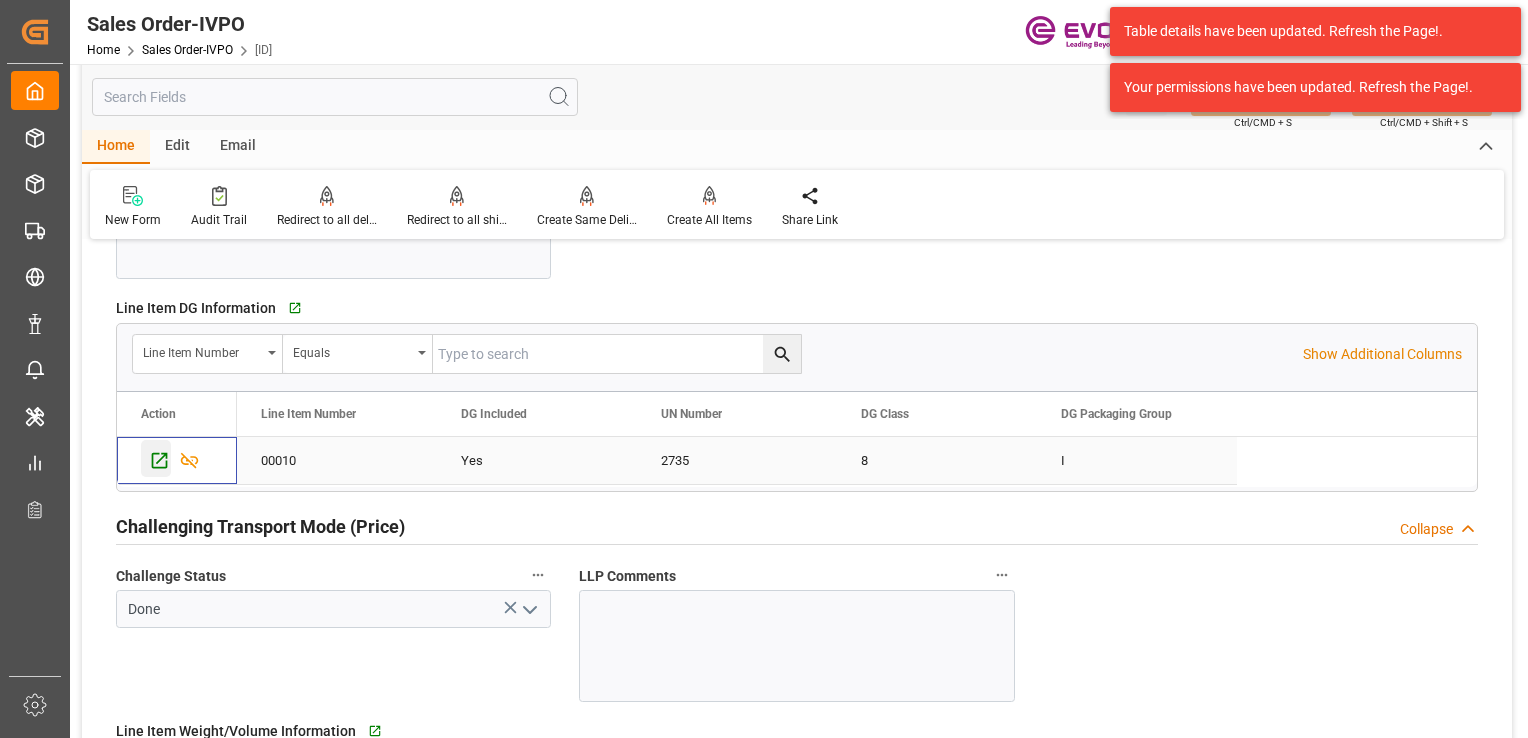 click at bounding box center (159, 460) 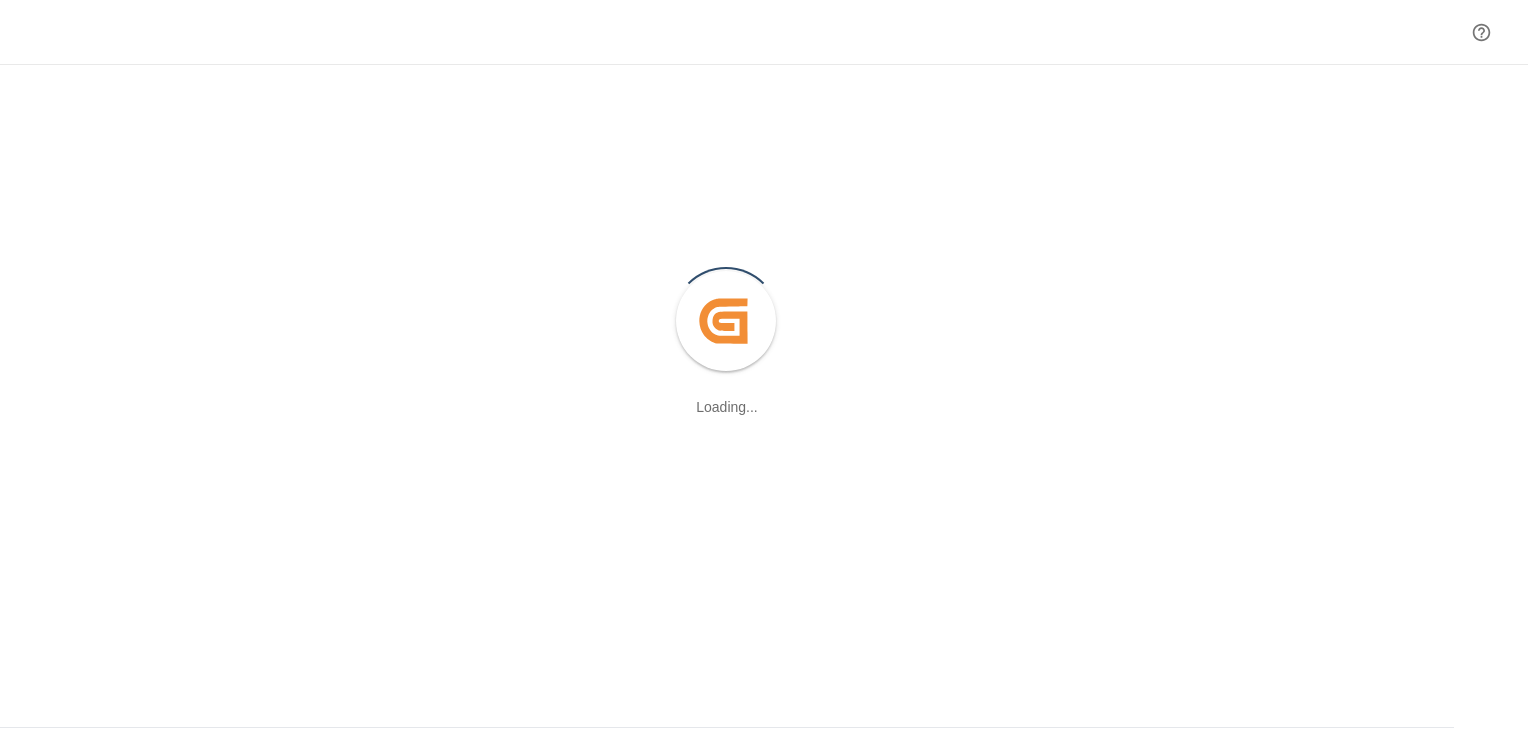 scroll, scrollTop: 0, scrollLeft: 0, axis: both 